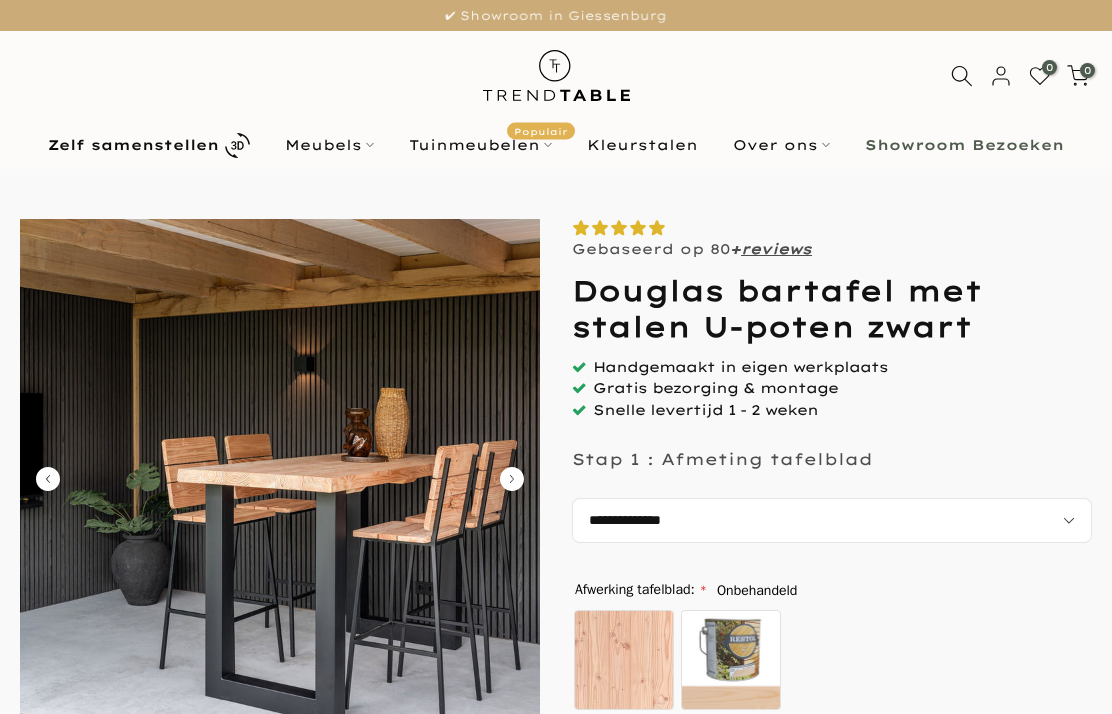 scroll, scrollTop: 0, scrollLeft: 0, axis: both 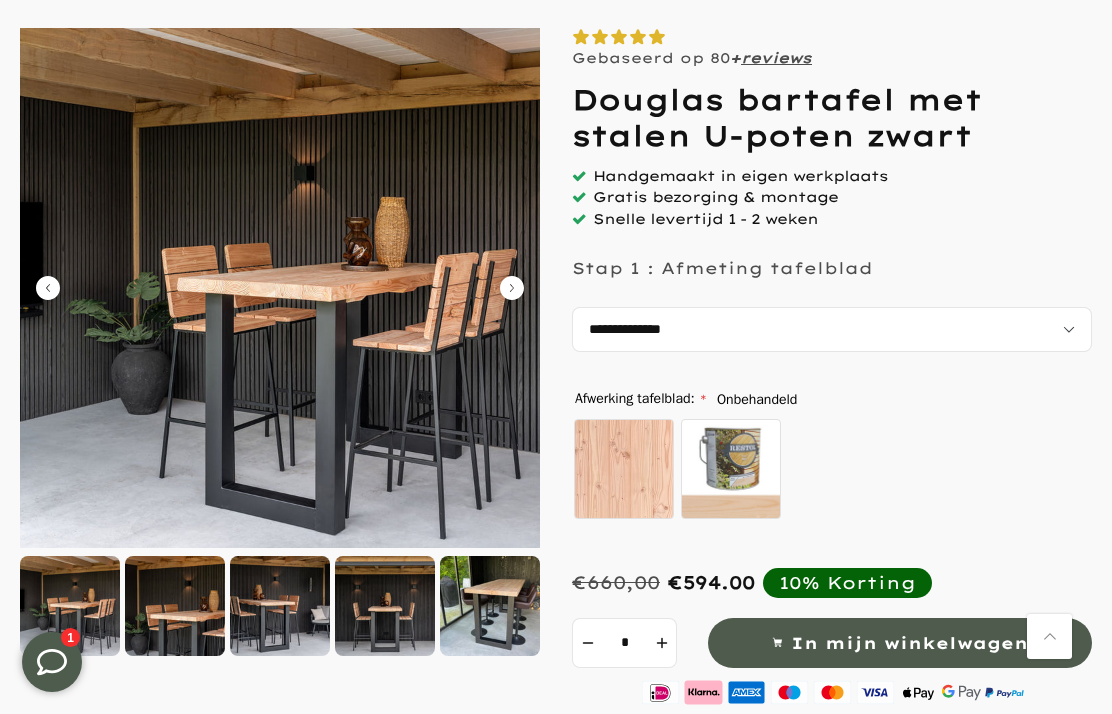 click at bounding box center [175, 606] 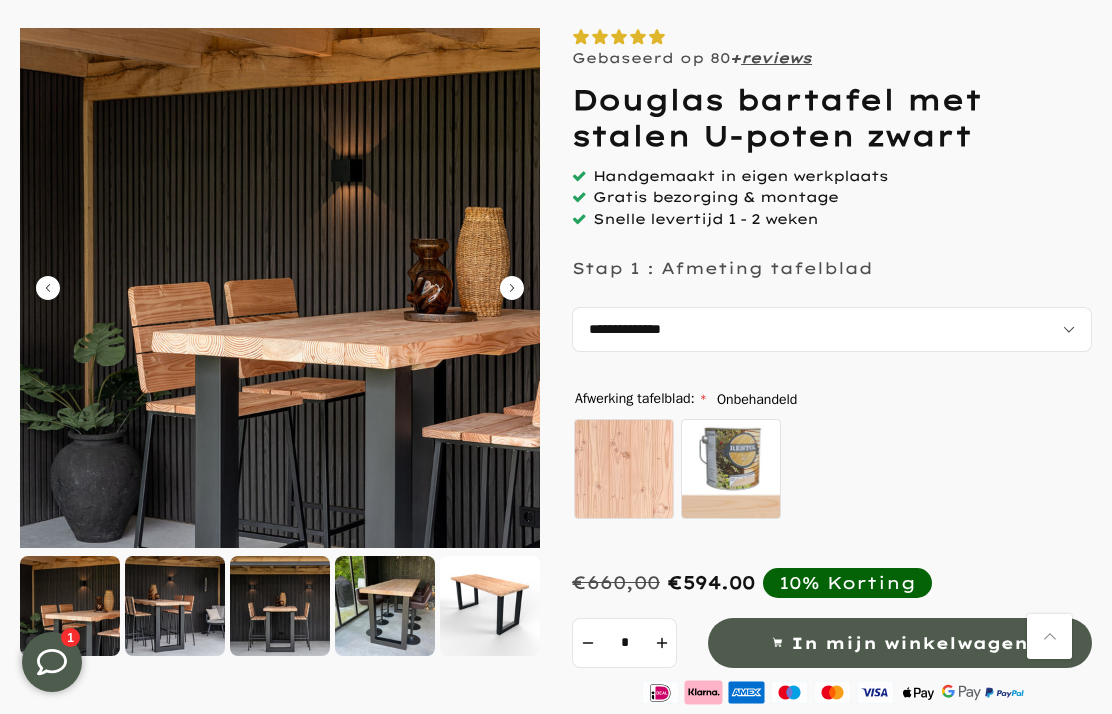 click at bounding box center [280, 288] 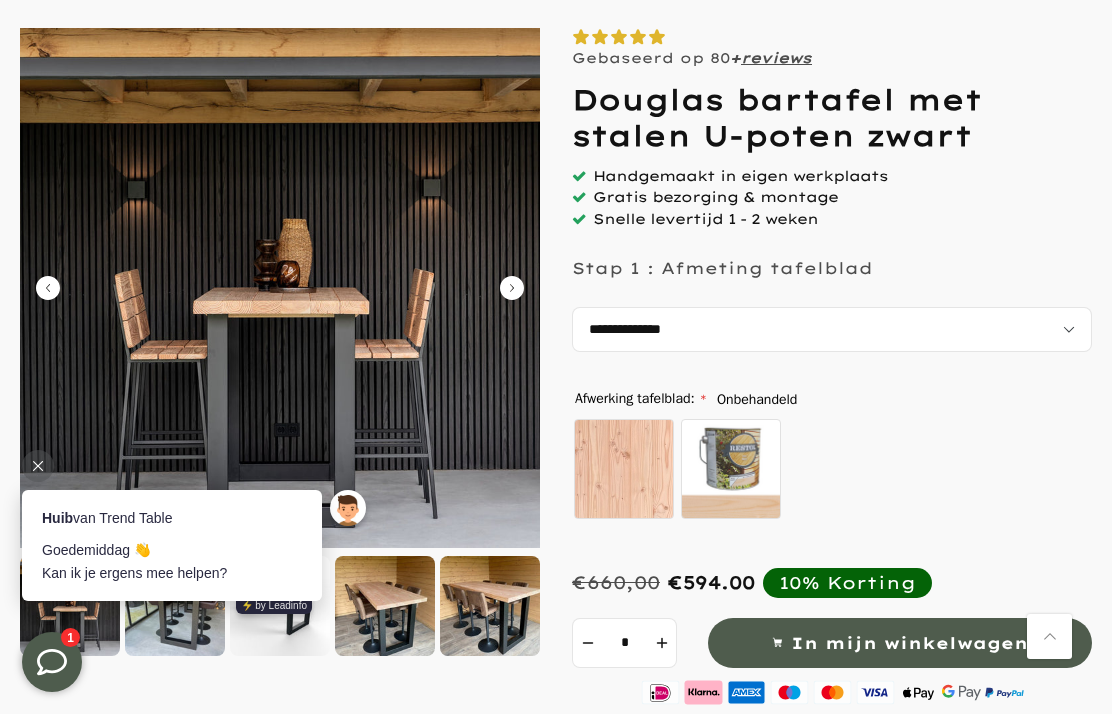 scroll, scrollTop: 0, scrollLeft: 0, axis: both 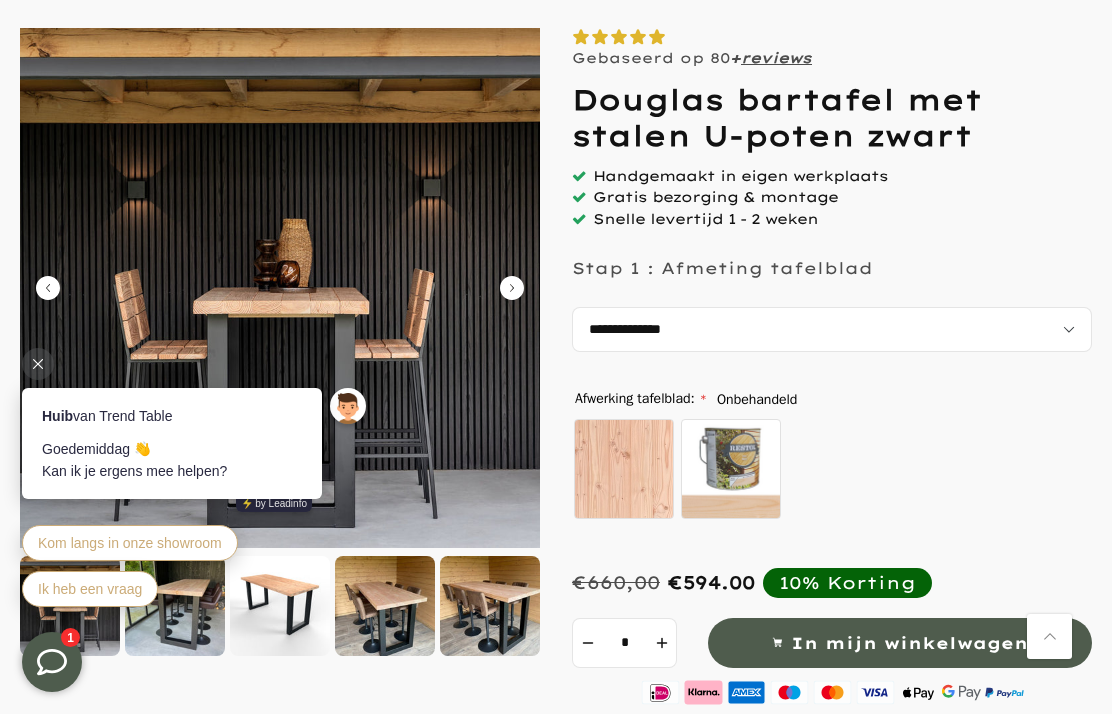 click on "Huib  van Trend Table Goedemiddag  👋  Kan ik je ergens mee helpen? ⚡️ by Leadinfo Kom langs in onze showroom Ik heb een vraag" at bounding box center [197, 487] 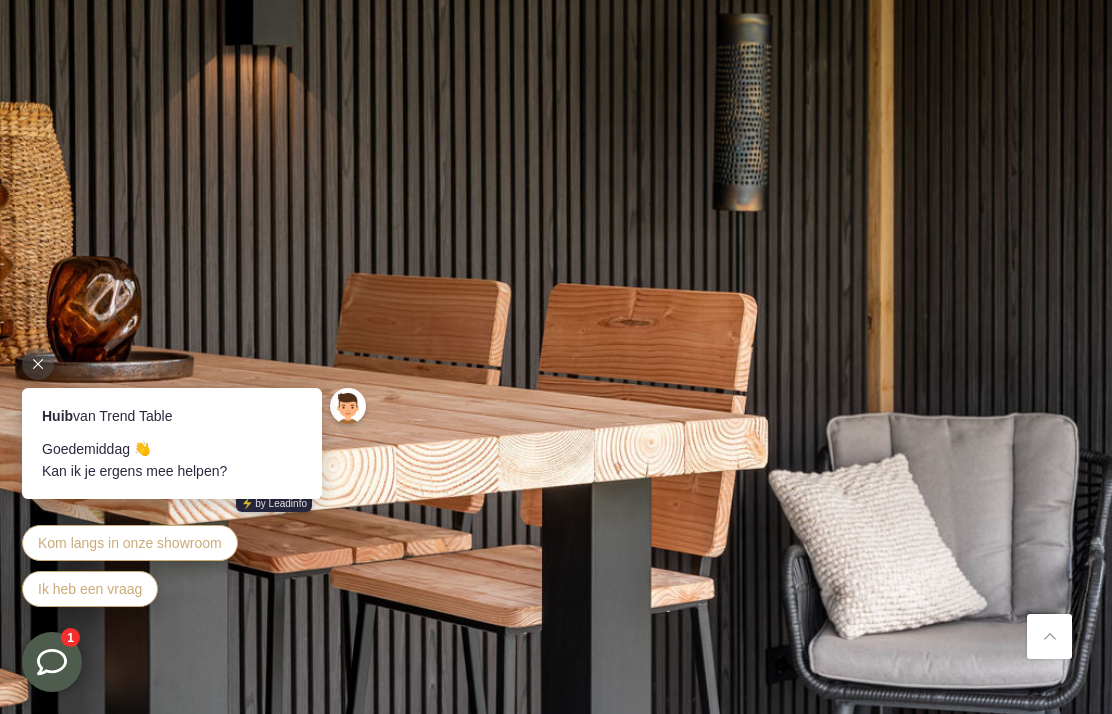 scroll, scrollTop: 1541, scrollLeft: 0, axis: vertical 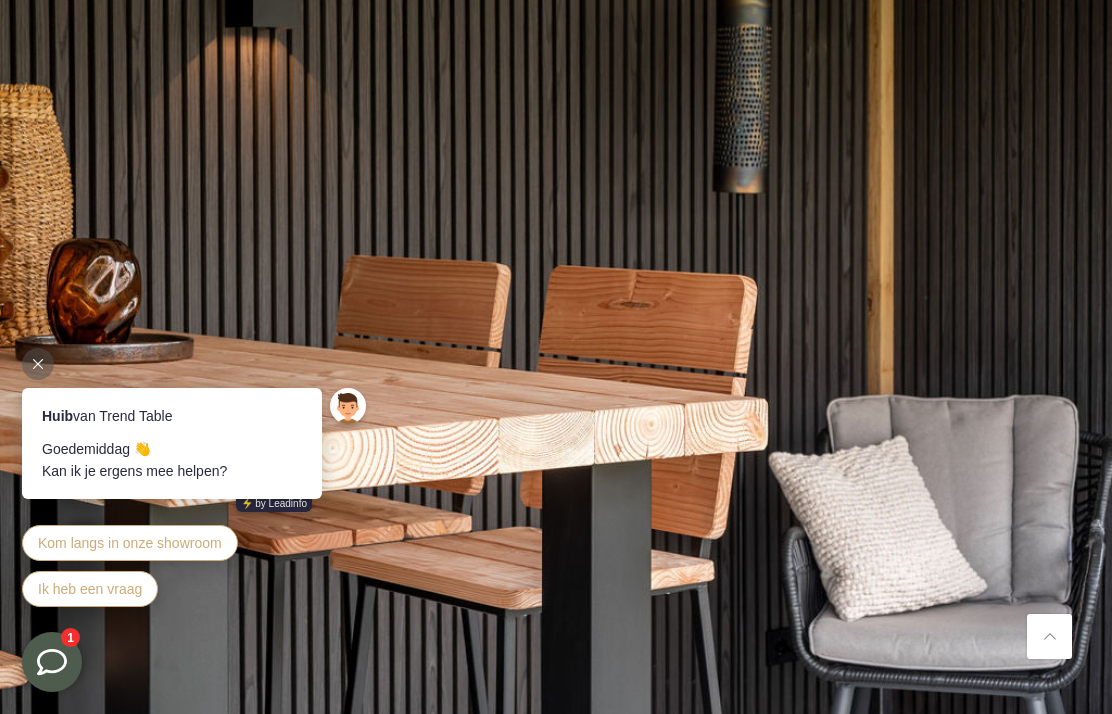 click at bounding box center [556, 467] 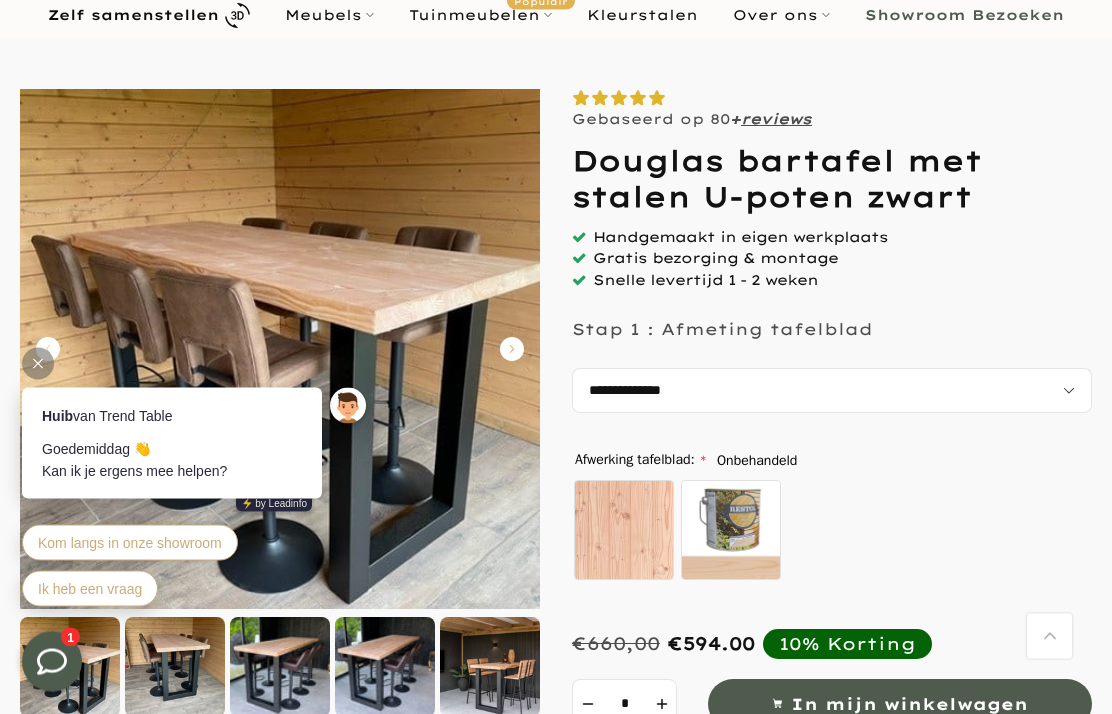 scroll, scrollTop: 130, scrollLeft: 0, axis: vertical 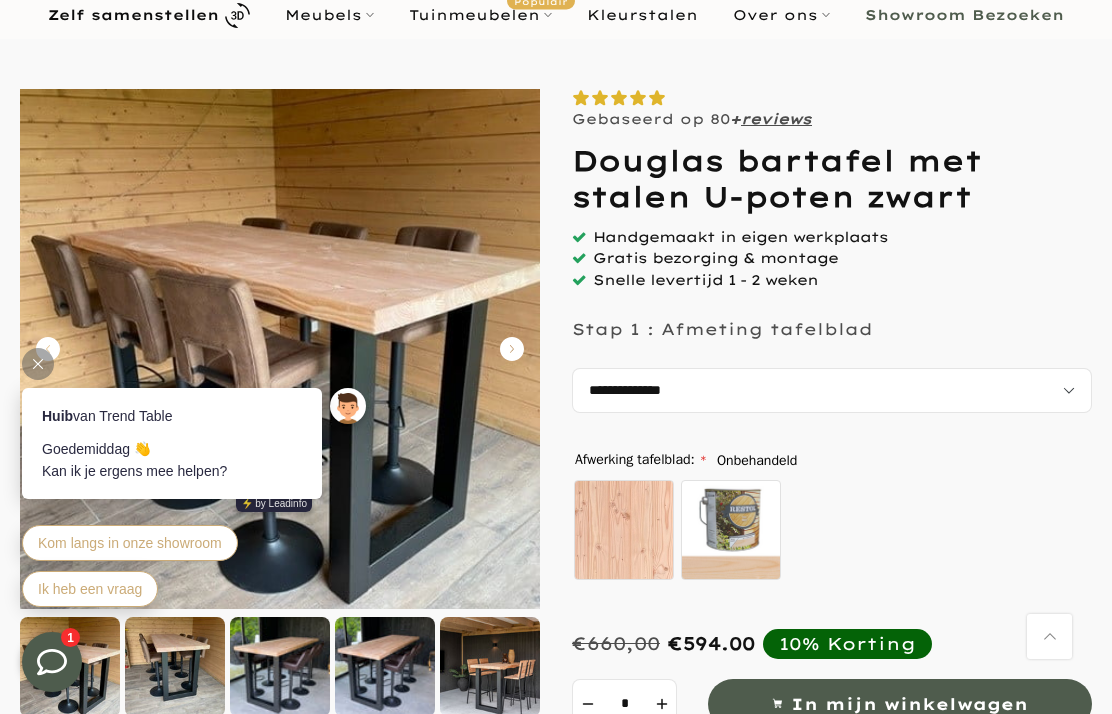 click at bounding box center [280, 349] 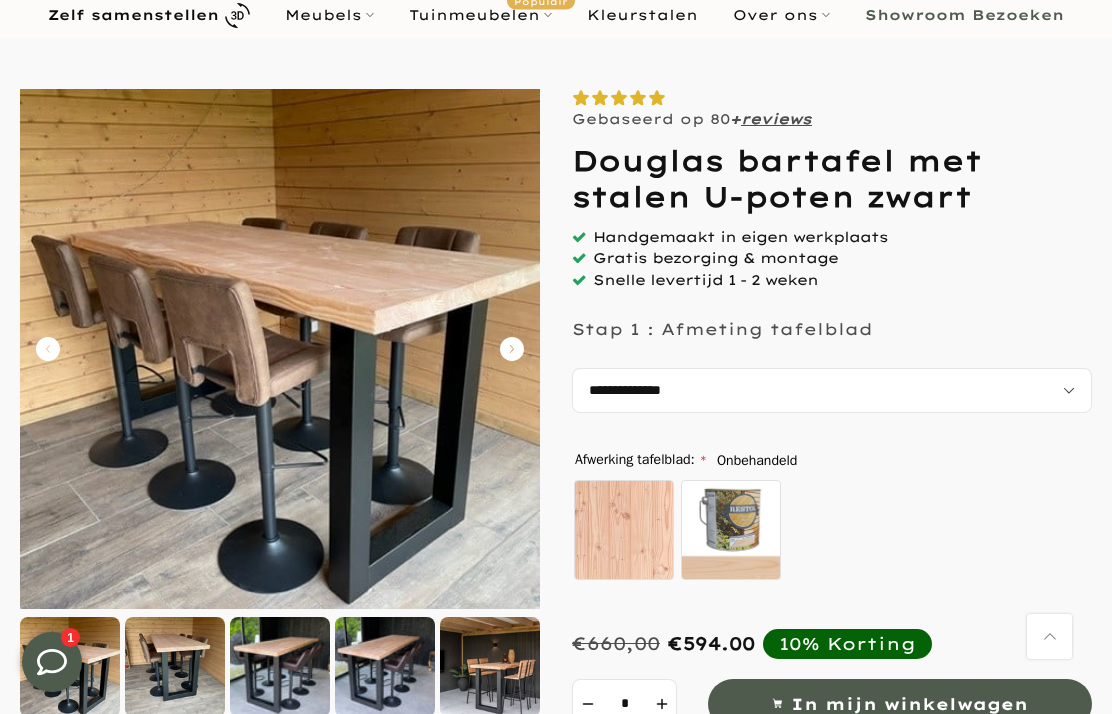 click at bounding box center [70, 667] 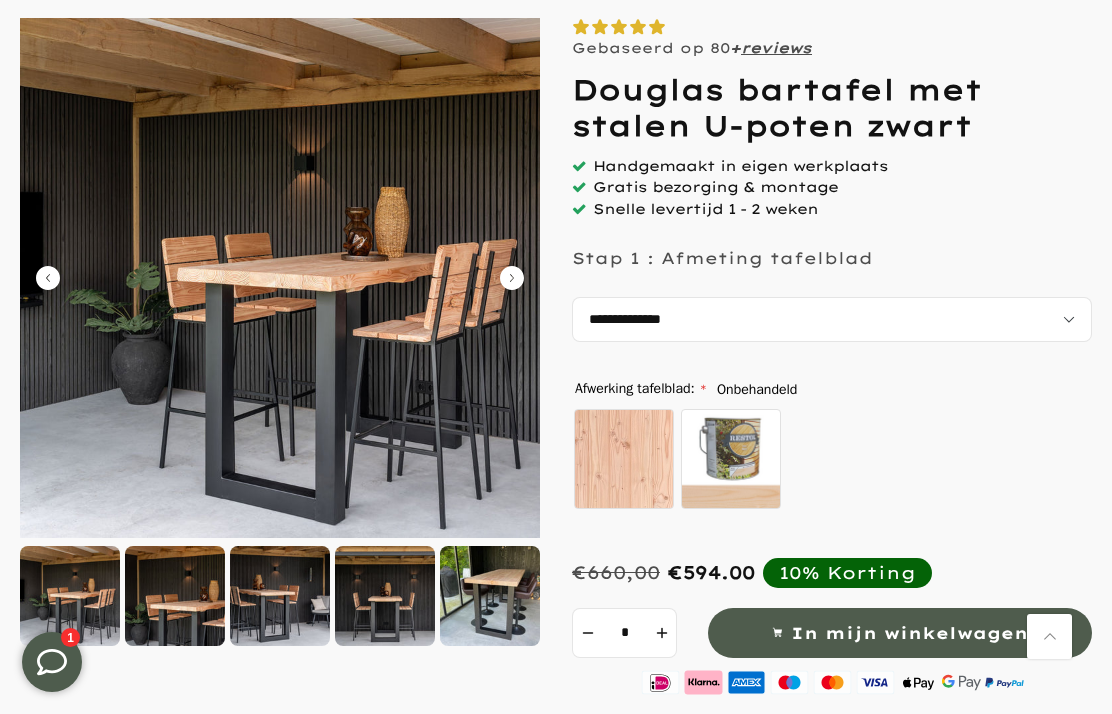 scroll, scrollTop: 172, scrollLeft: 0, axis: vertical 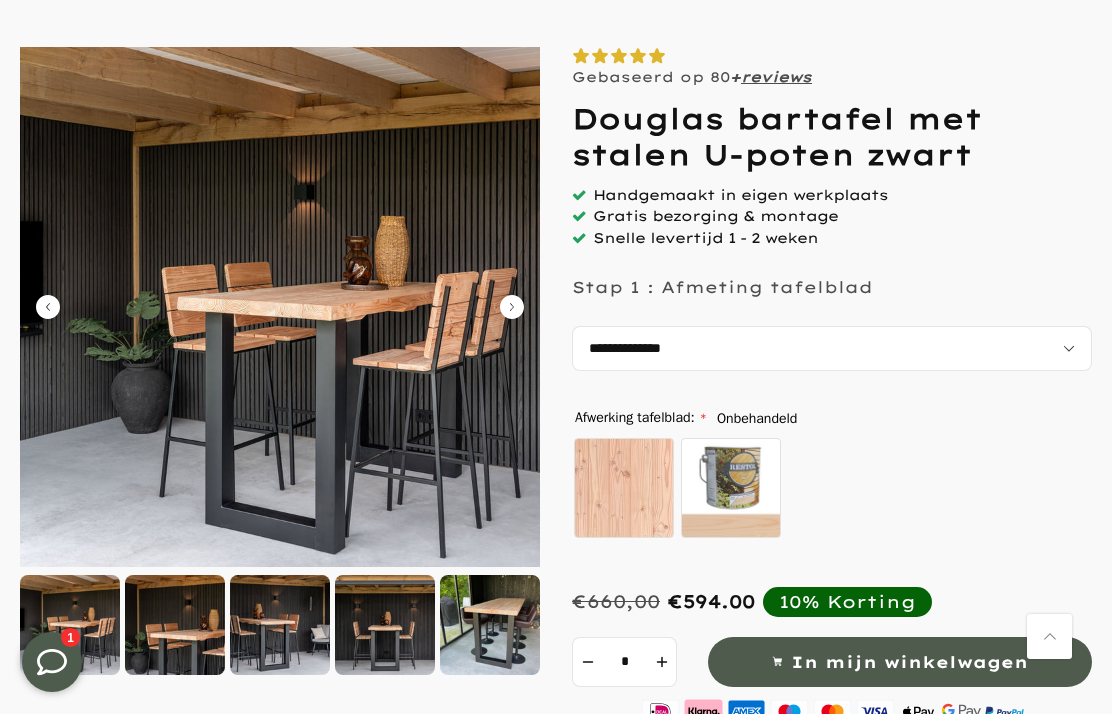 click at bounding box center (280, 307) 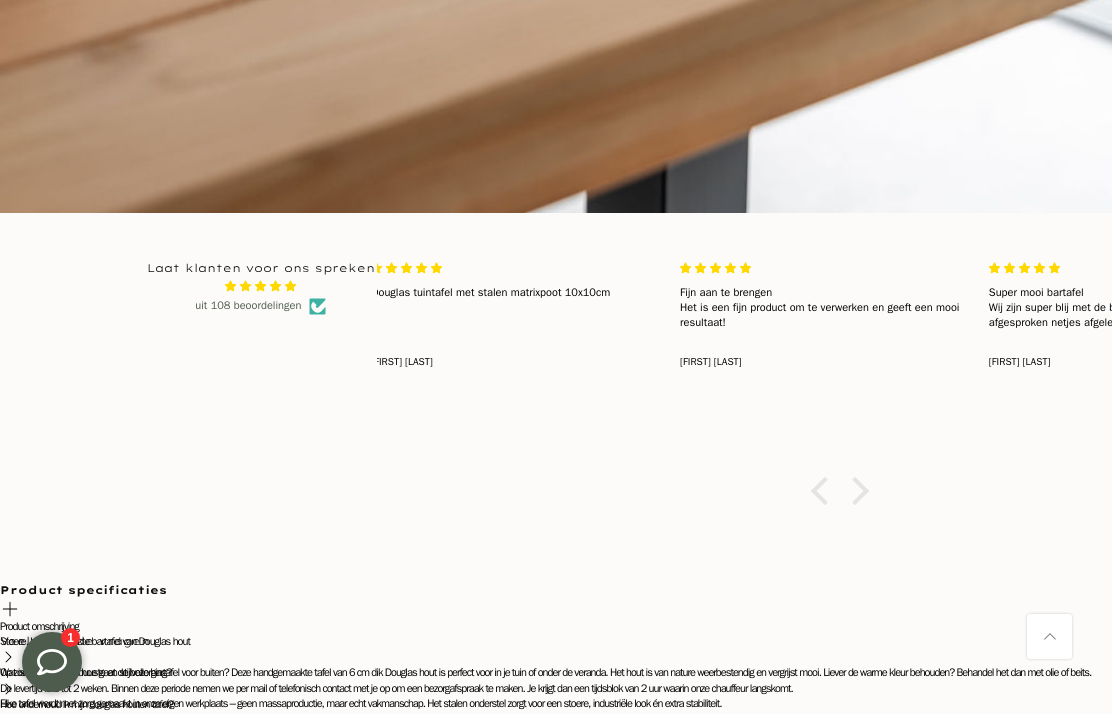 scroll, scrollTop: 4772, scrollLeft: 0, axis: vertical 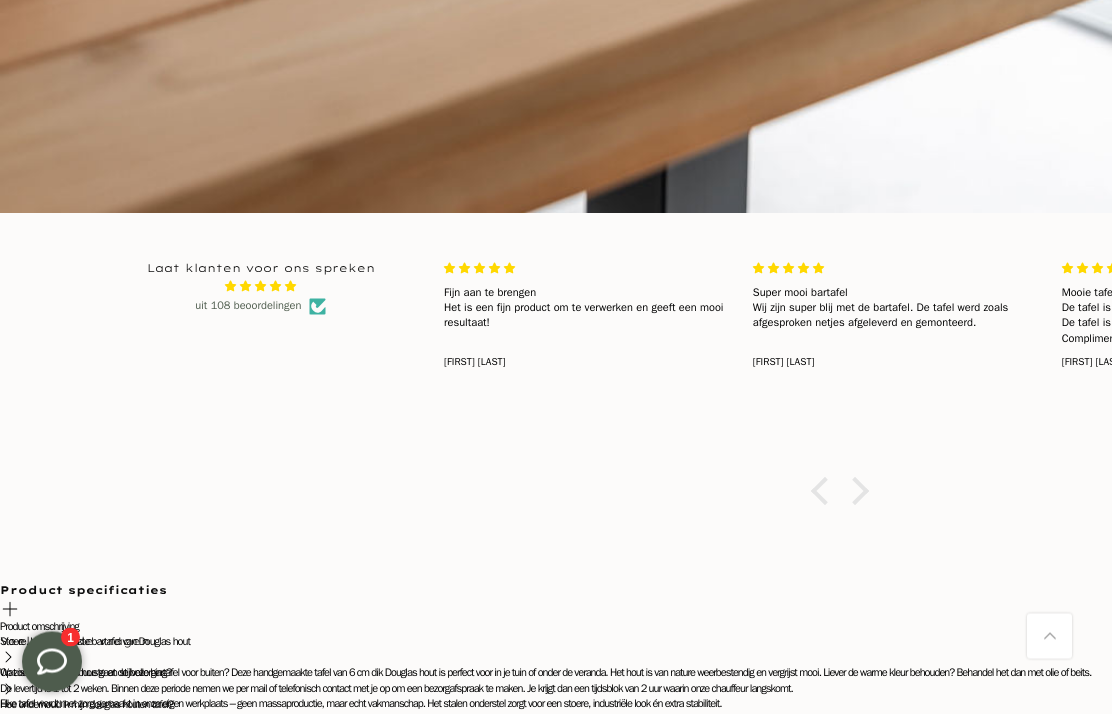 click on "Nijverheidsweg 9,  3381LM Giessenburg, Nederland" at bounding box center (698, 1098) 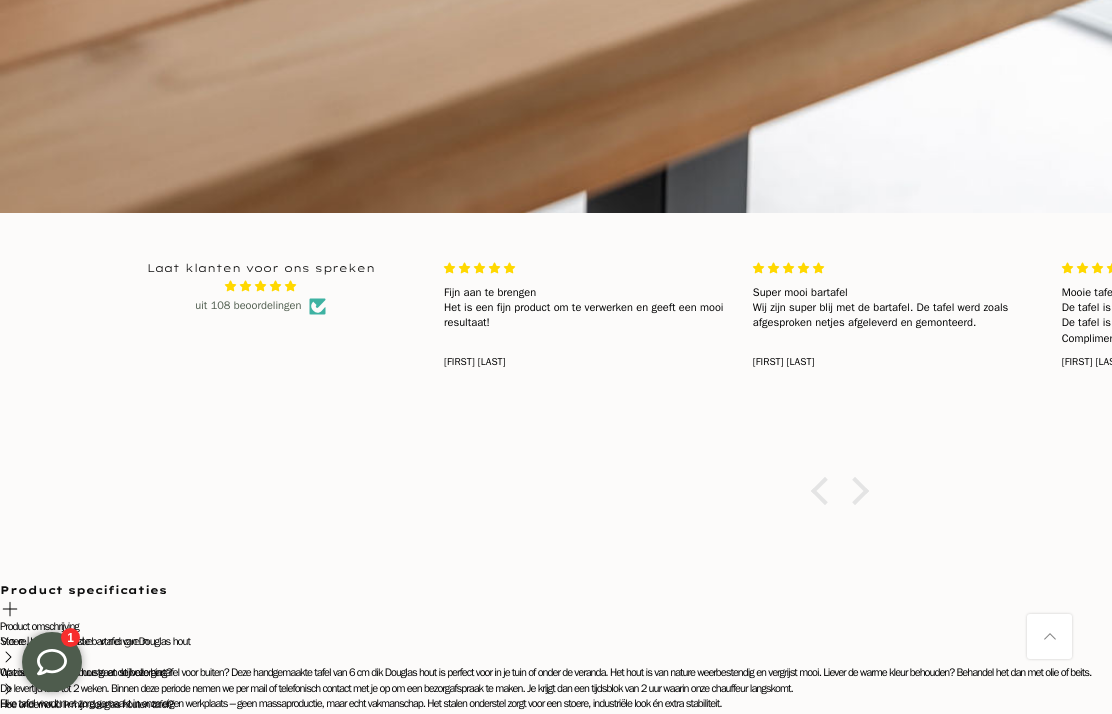 click on "Nijverheidsweg 9,  3381LM Giessenburg, Nederland" at bounding box center [698, 1097] 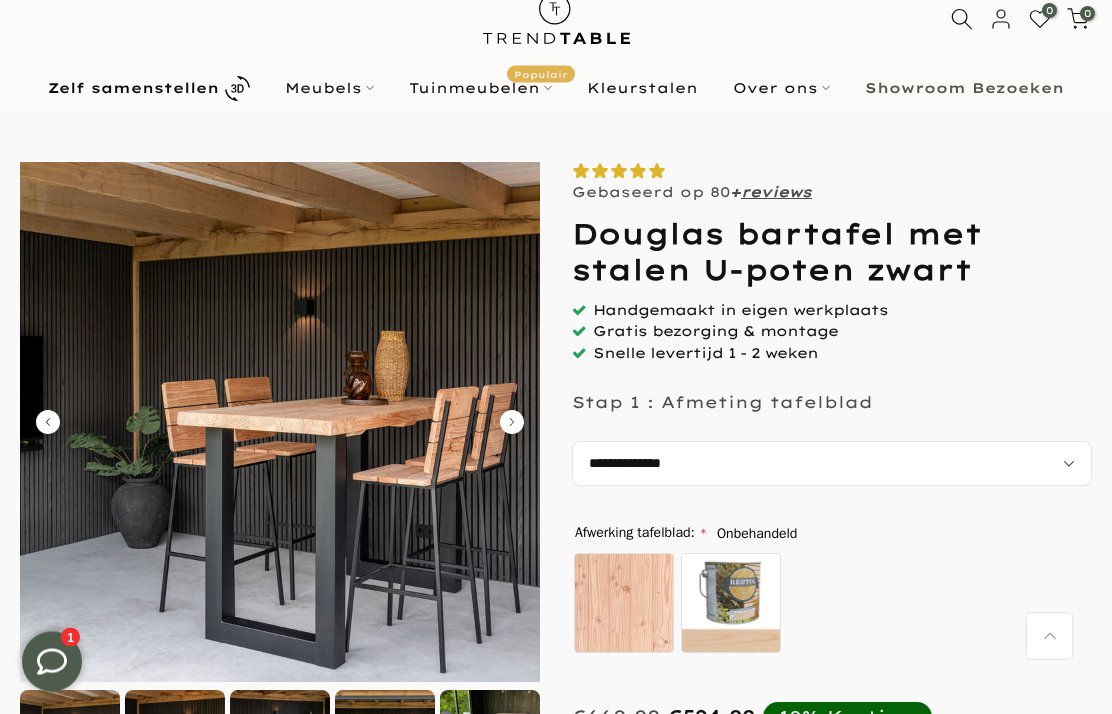scroll, scrollTop: 0, scrollLeft: 0, axis: both 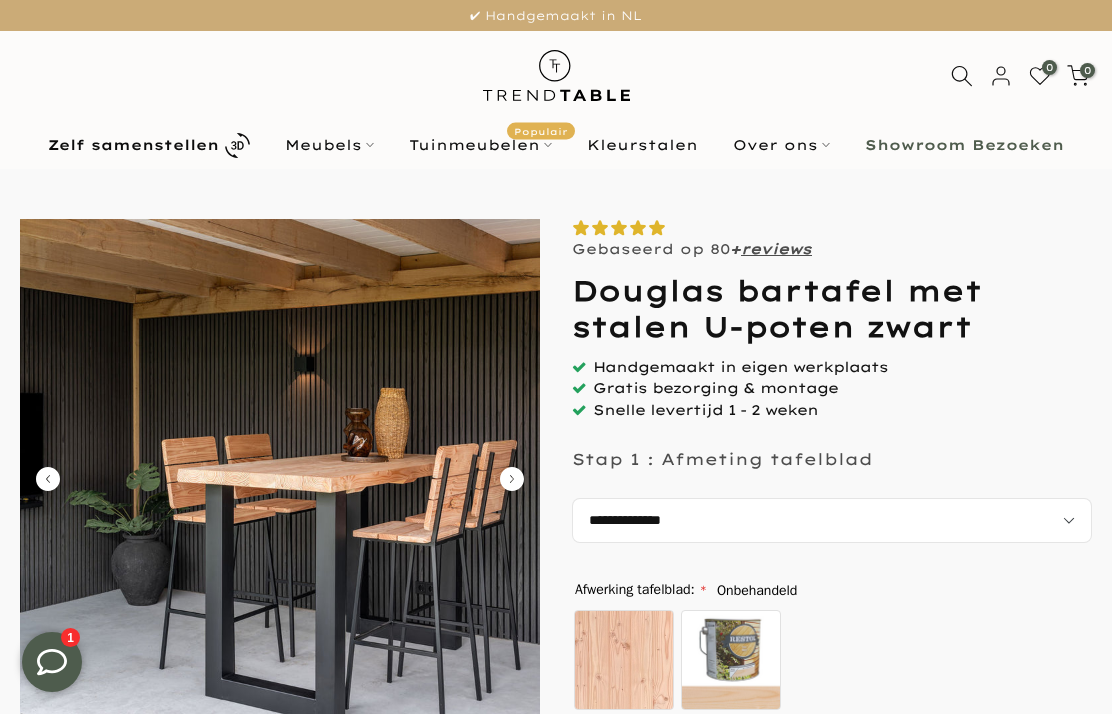 click on "Over ons" at bounding box center (782, 145) 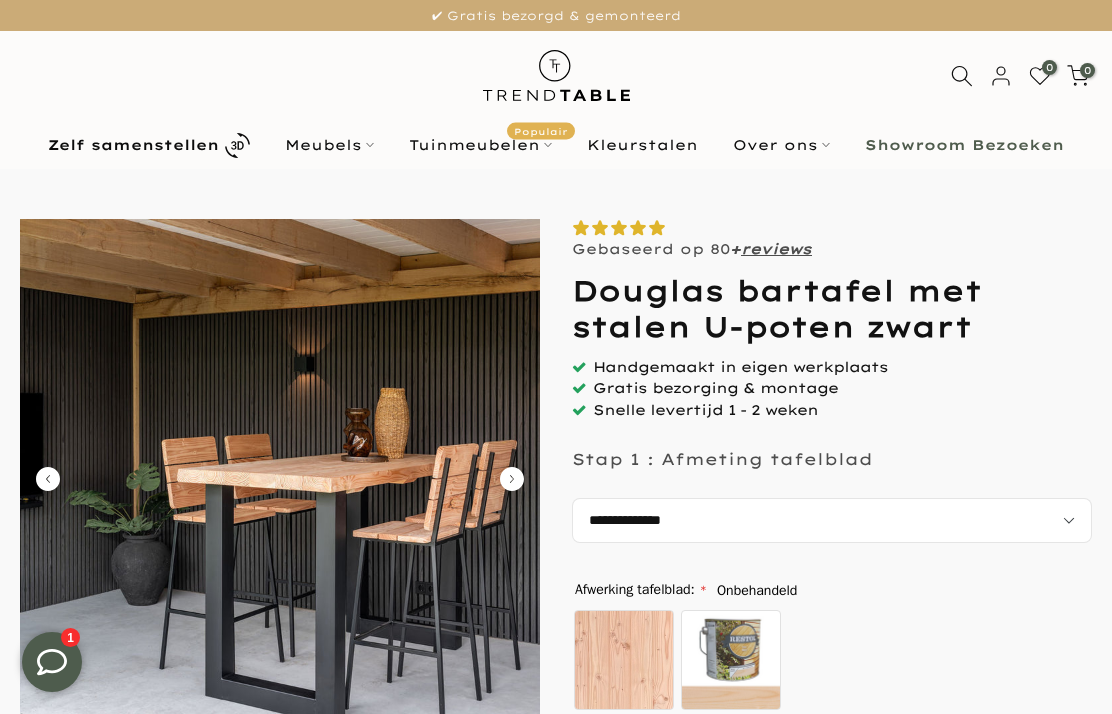 click on "Kleurstalen" at bounding box center (643, 145) 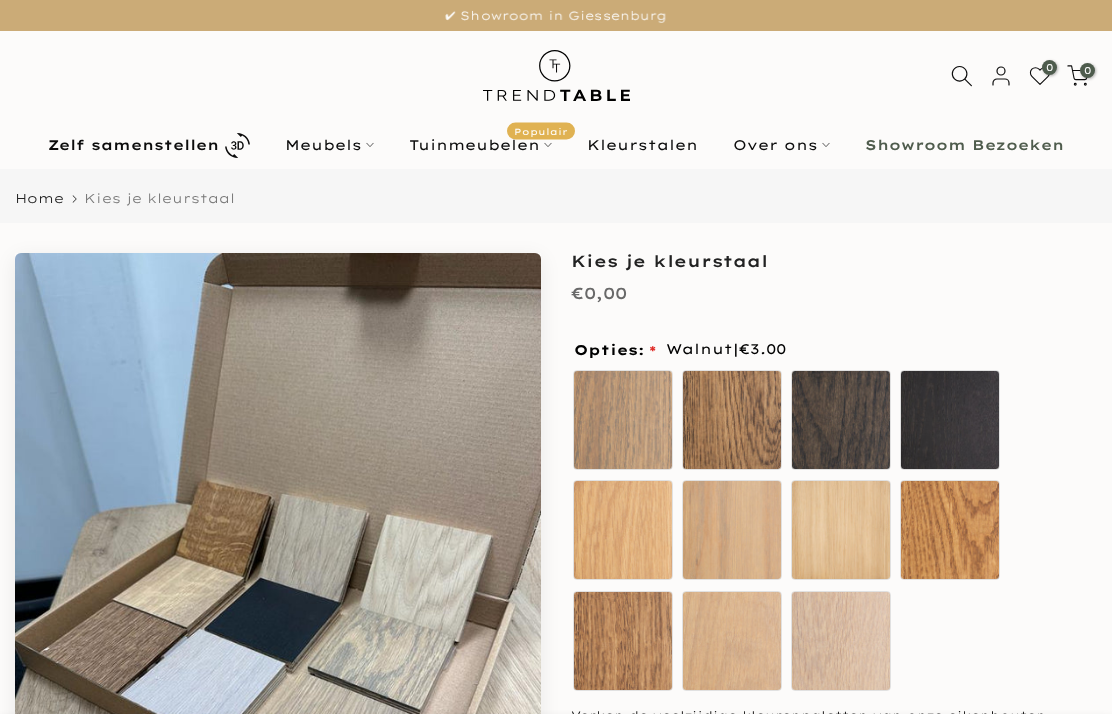 scroll, scrollTop: 0, scrollLeft: 0, axis: both 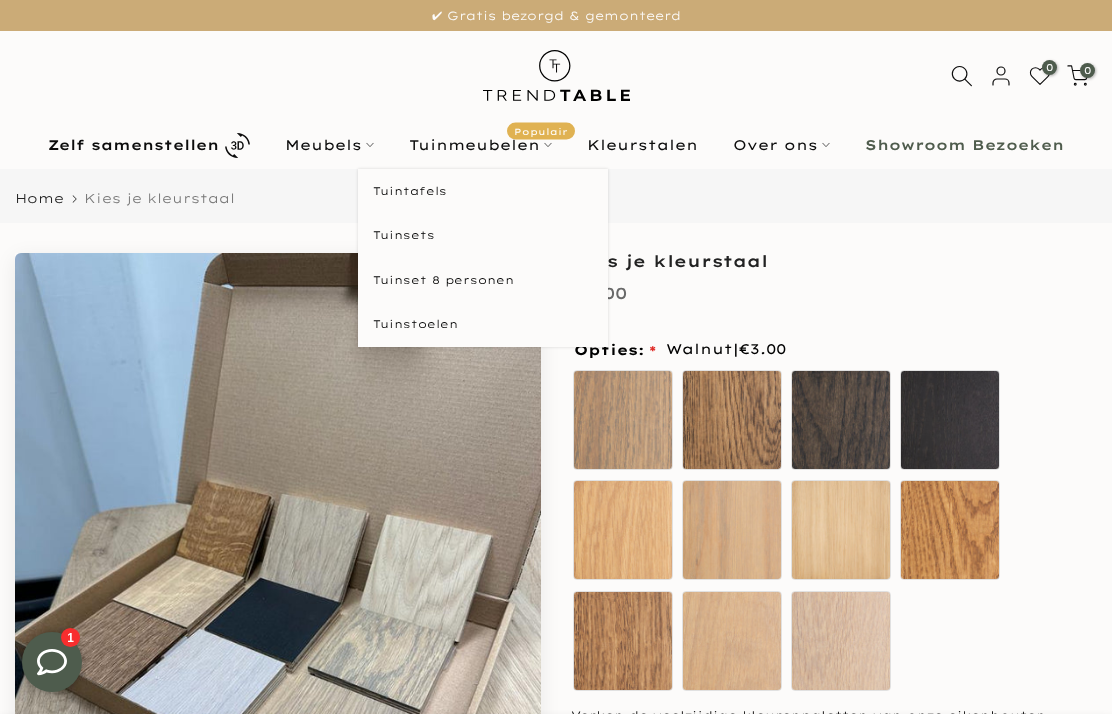 click on "Tuinmeubelen Populair" at bounding box center (481, 145) 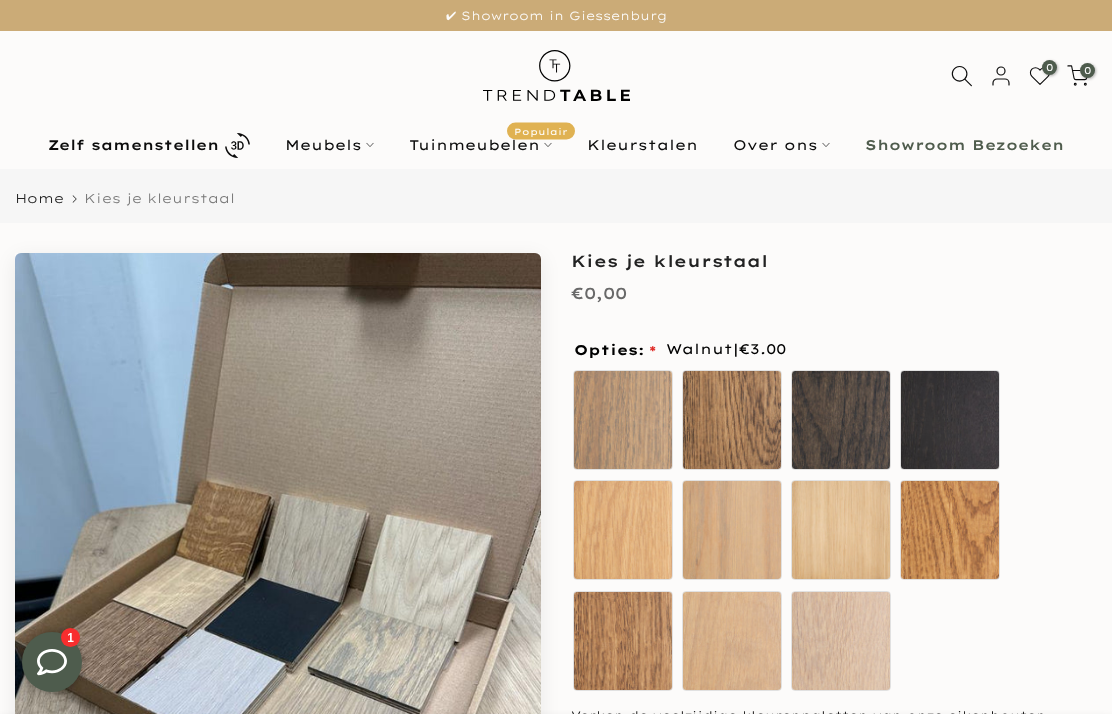 click on "Tuinmeubelen Populair" at bounding box center (481, 145) 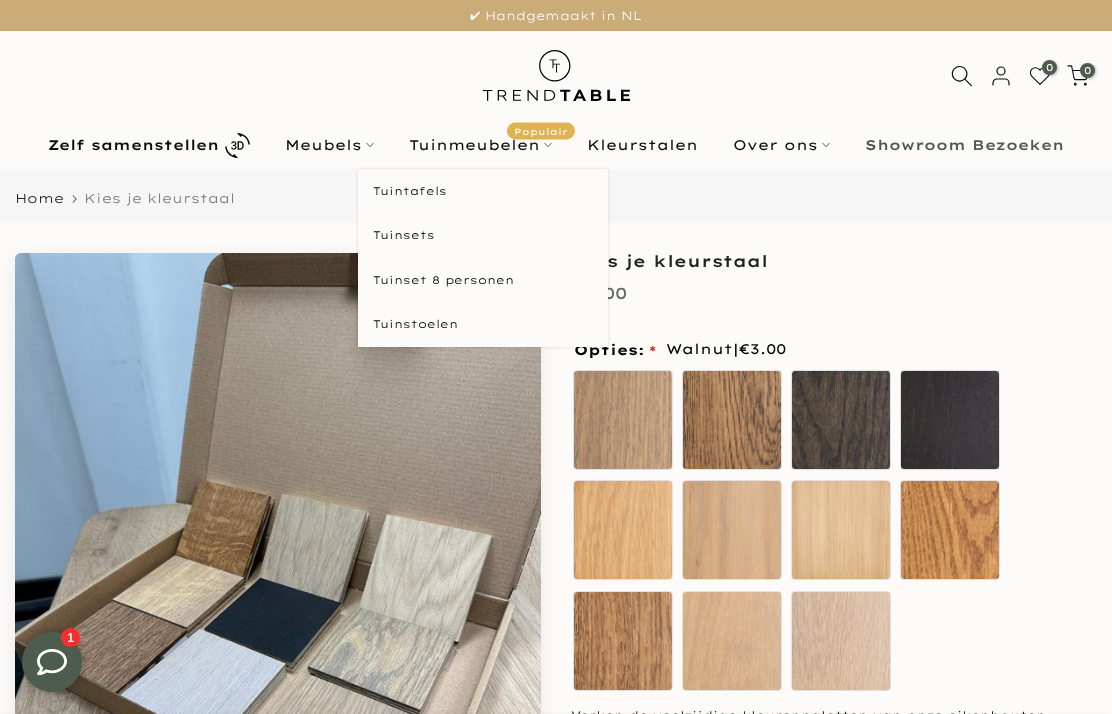 click on "Tuinstoelen" at bounding box center (483, 324) 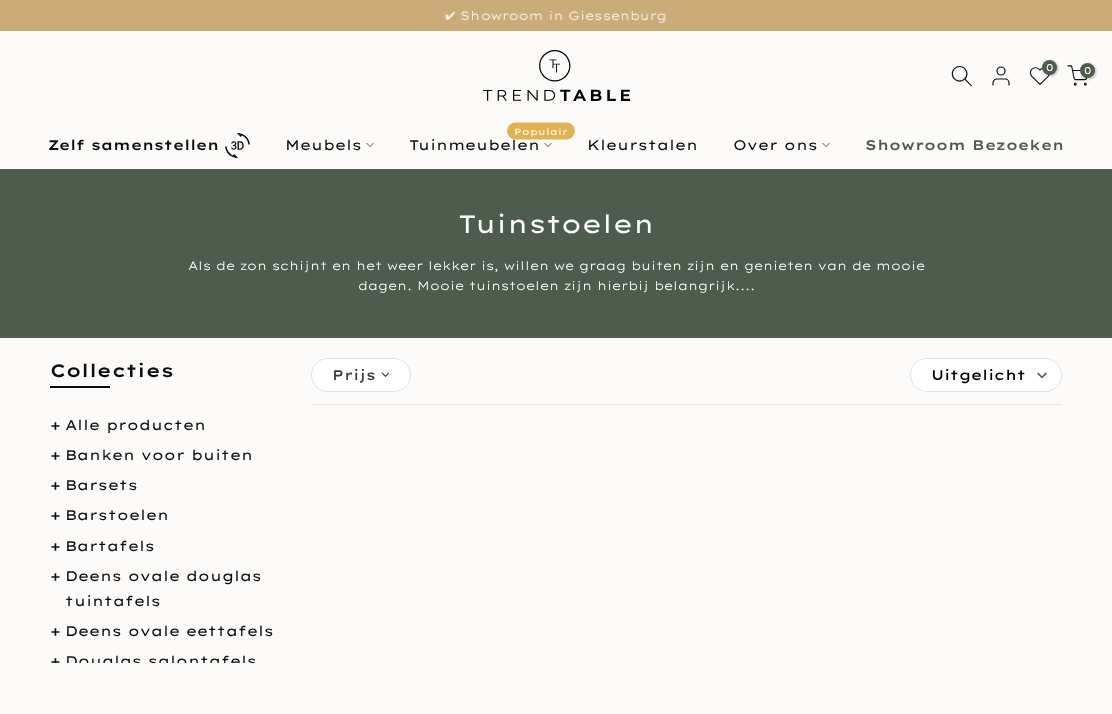 scroll, scrollTop: 0, scrollLeft: 0, axis: both 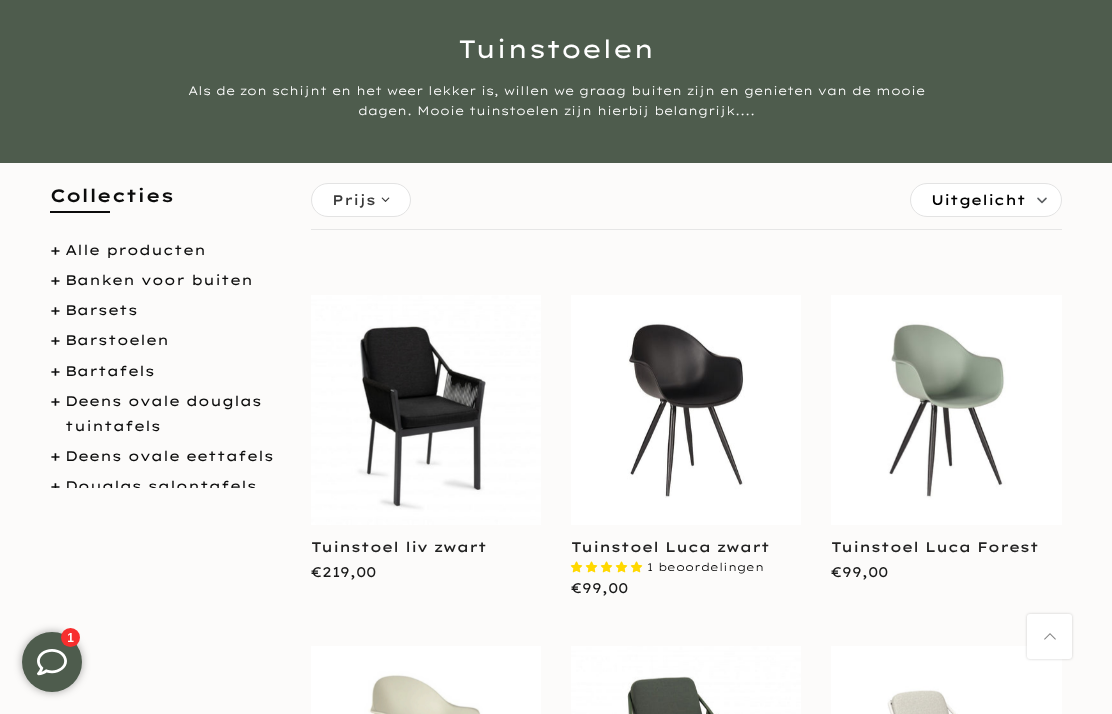 click on "Barsets" at bounding box center (101, 310) 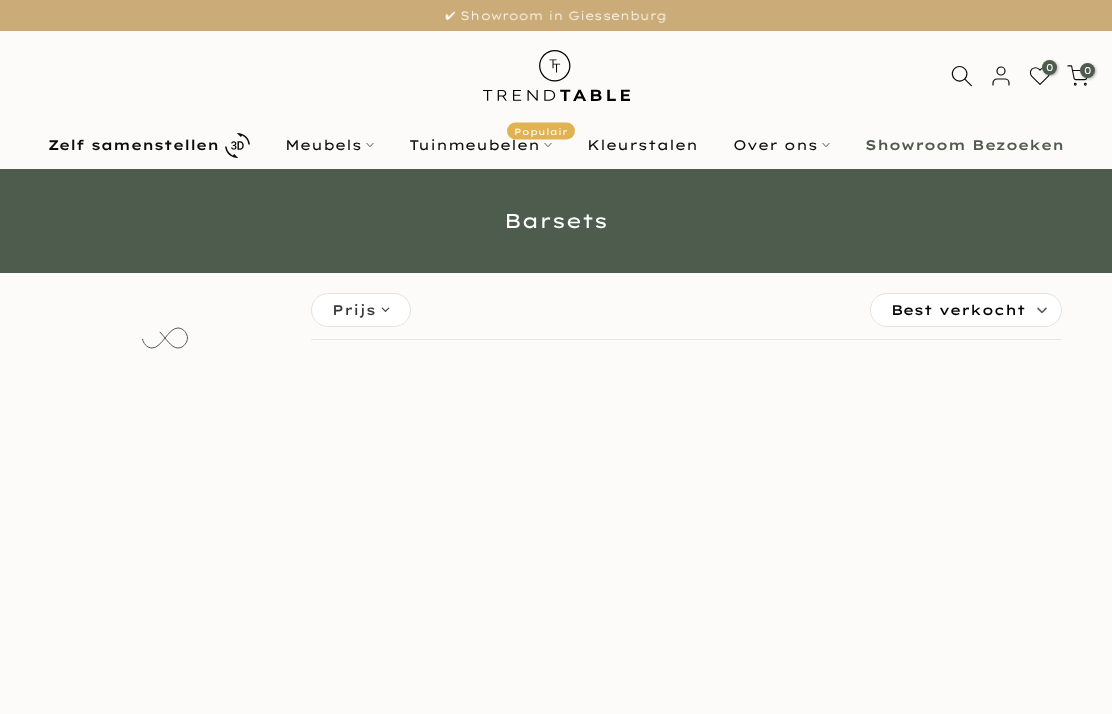 scroll, scrollTop: 0, scrollLeft: 0, axis: both 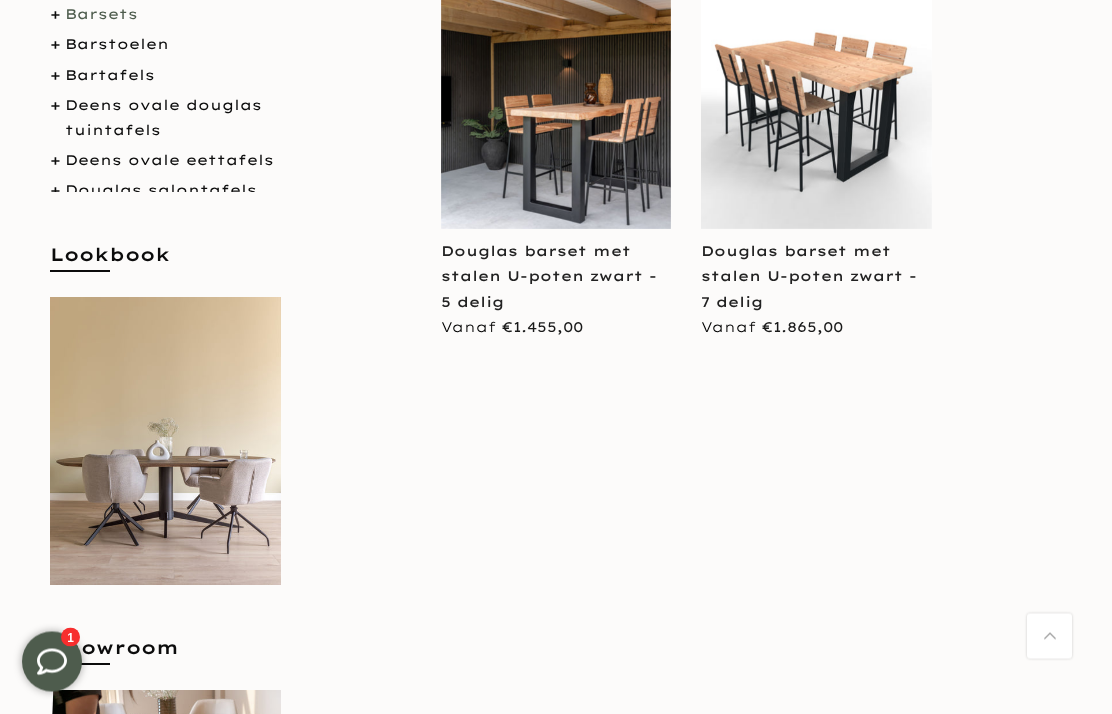 click on "Douglas barset met stalen U-poten zwart - 5 delig" at bounding box center [549, 277] 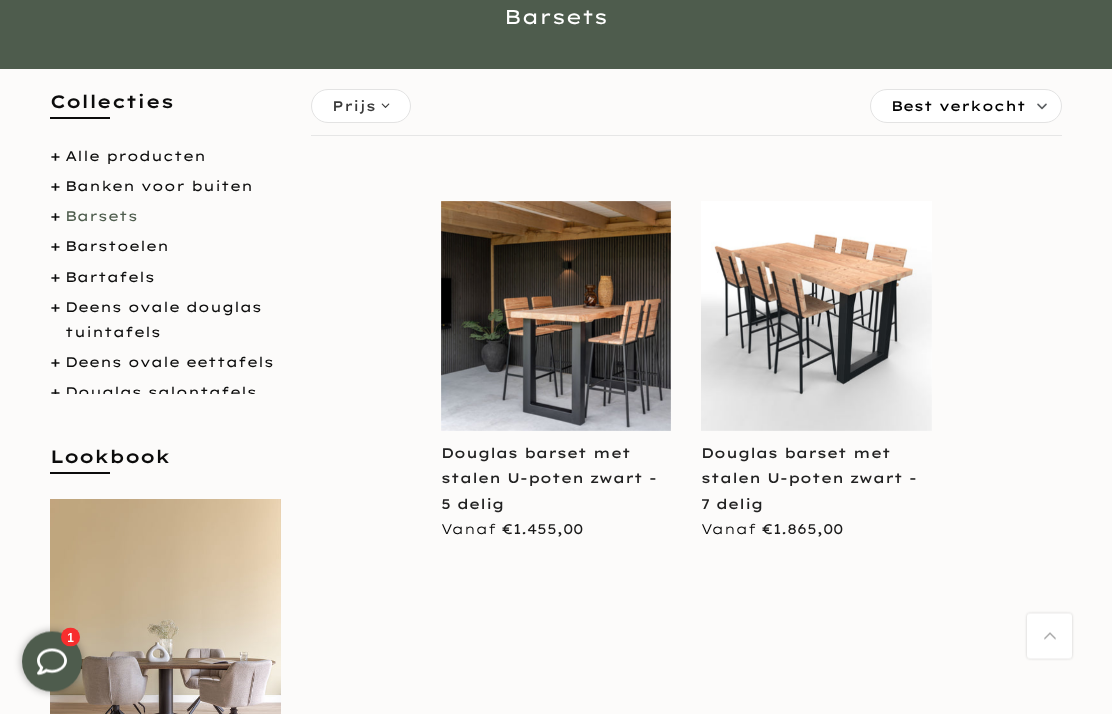 scroll, scrollTop: 0, scrollLeft: 0, axis: both 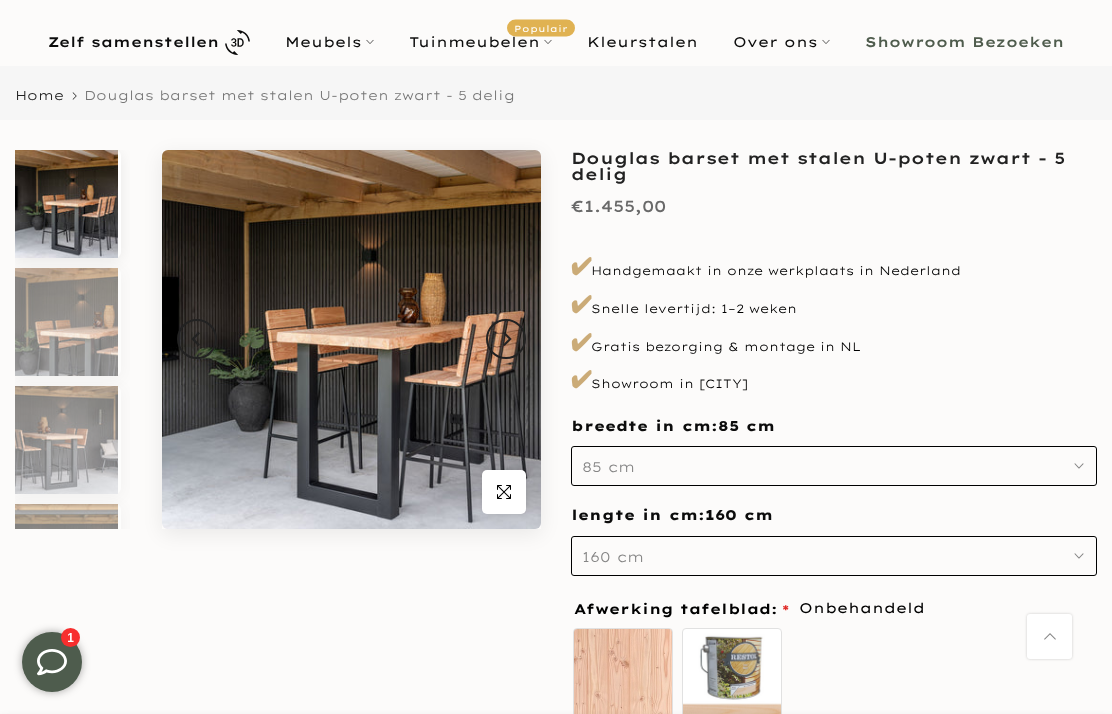click 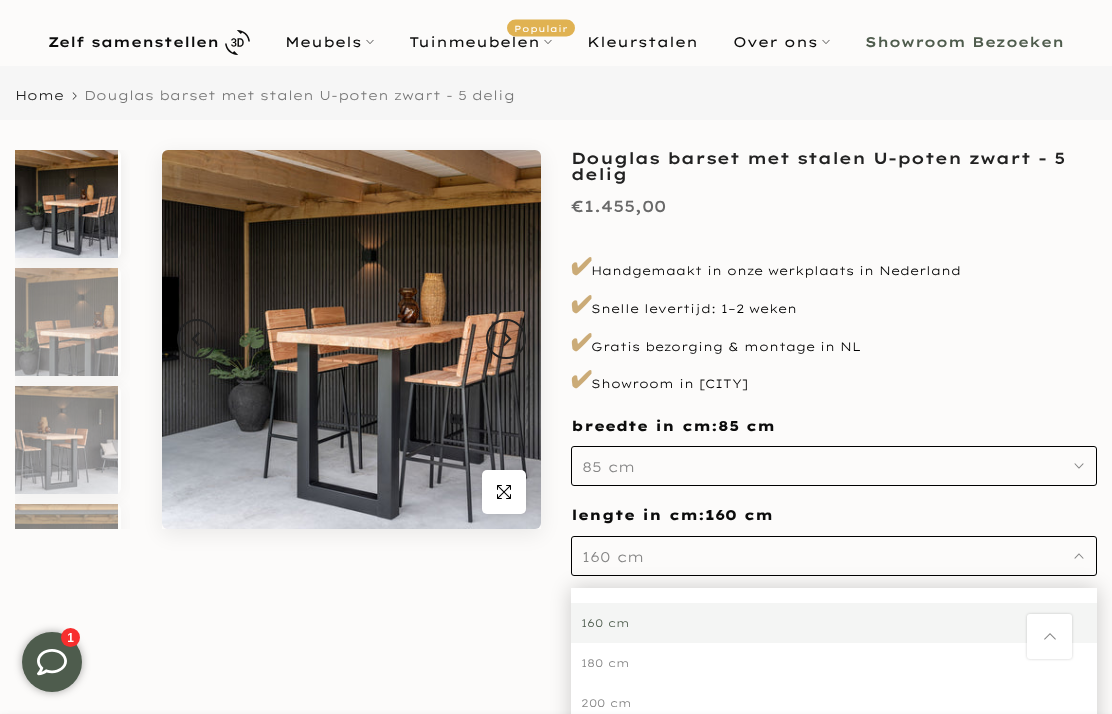 click on "160 cm" at bounding box center (834, 623) 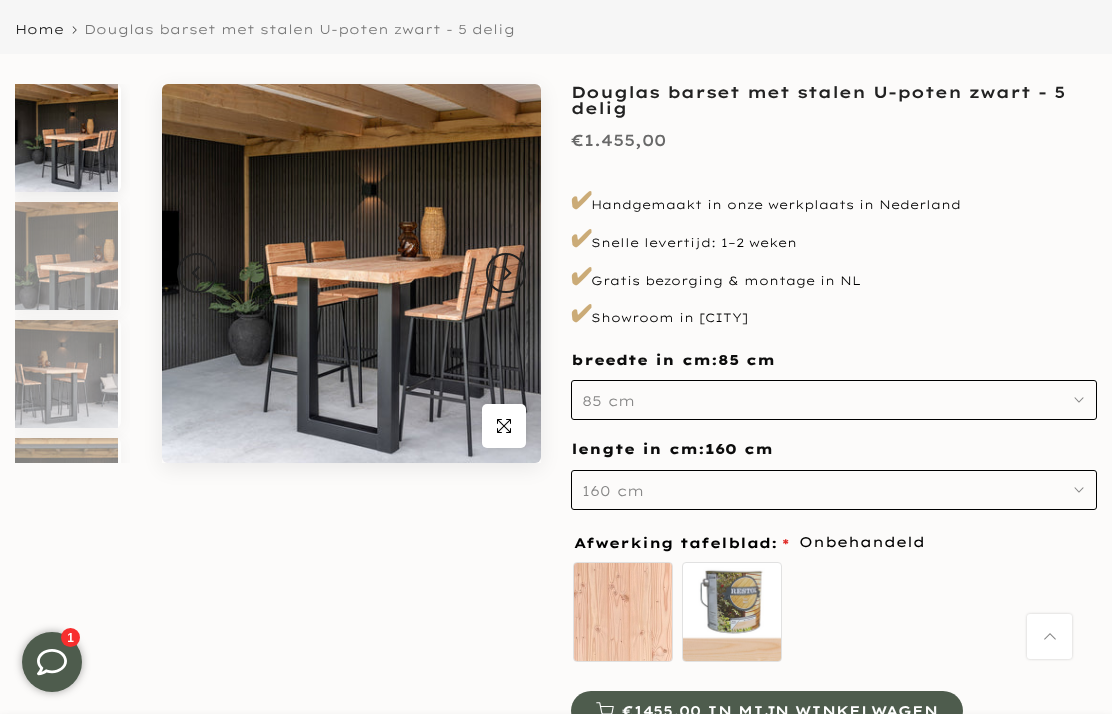 scroll, scrollTop: 152, scrollLeft: 0, axis: vertical 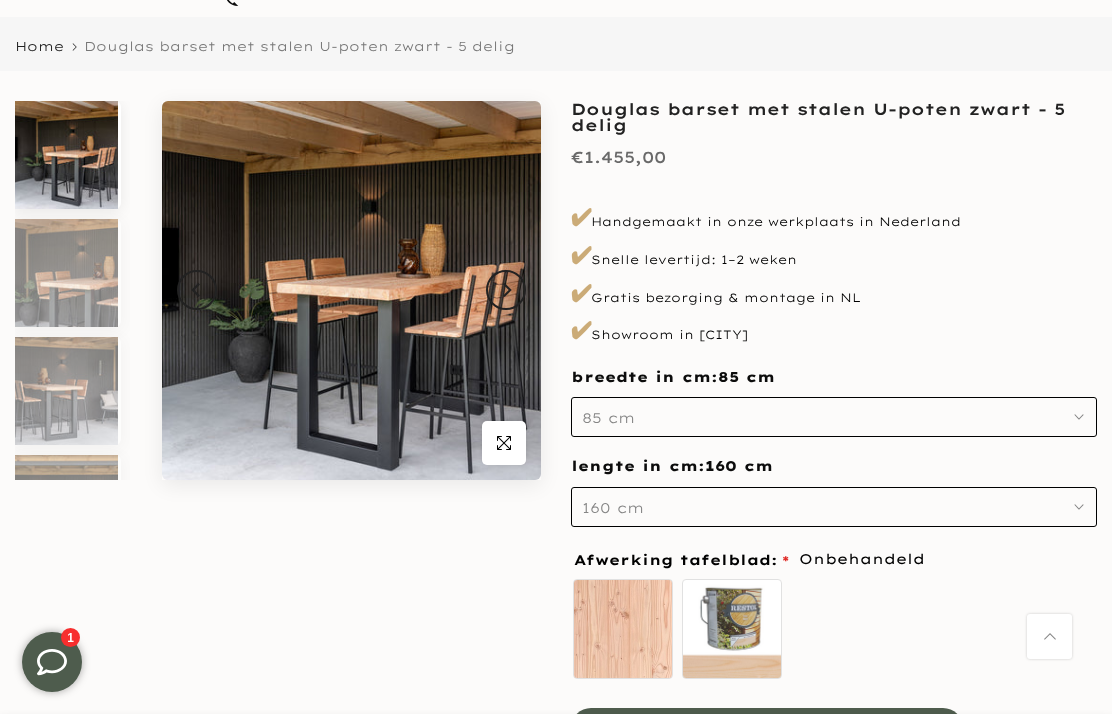 click at bounding box center [351, 290] 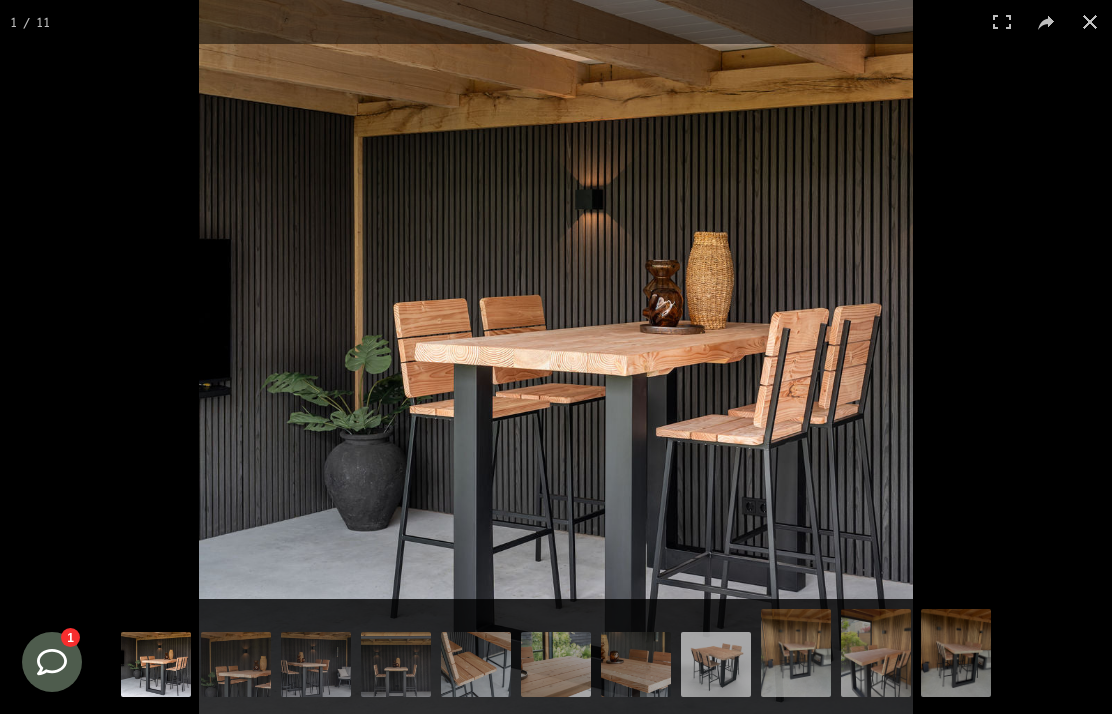 click at bounding box center [556, 357] 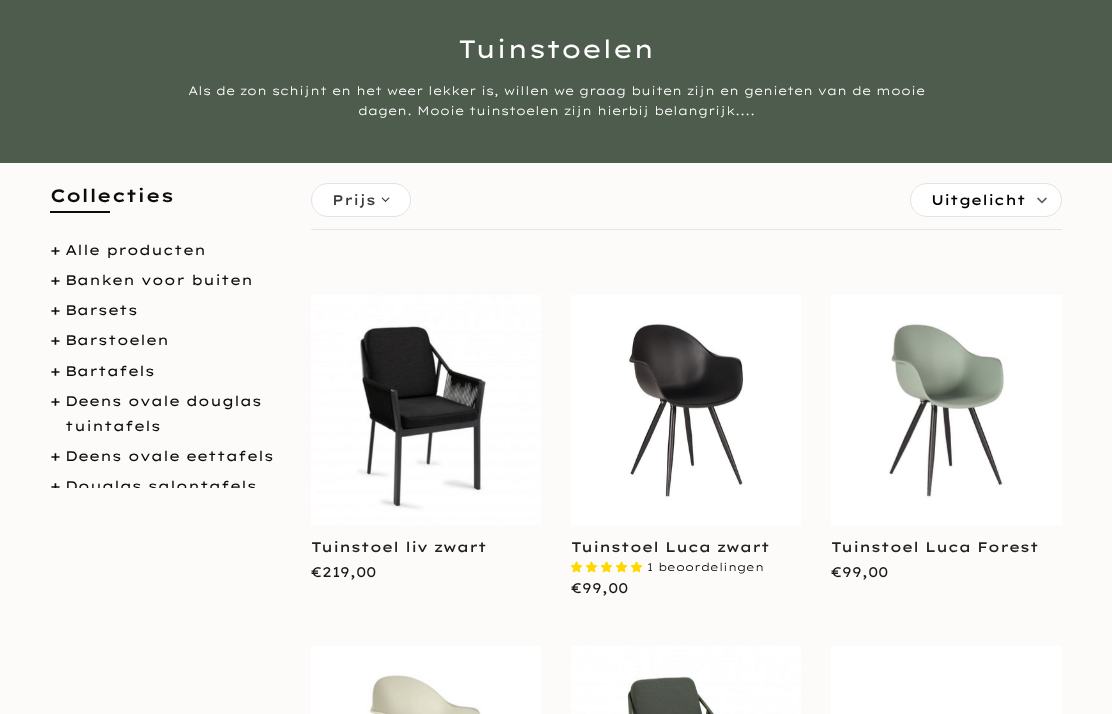 scroll, scrollTop: 175, scrollLeft: 0, axis: vertical 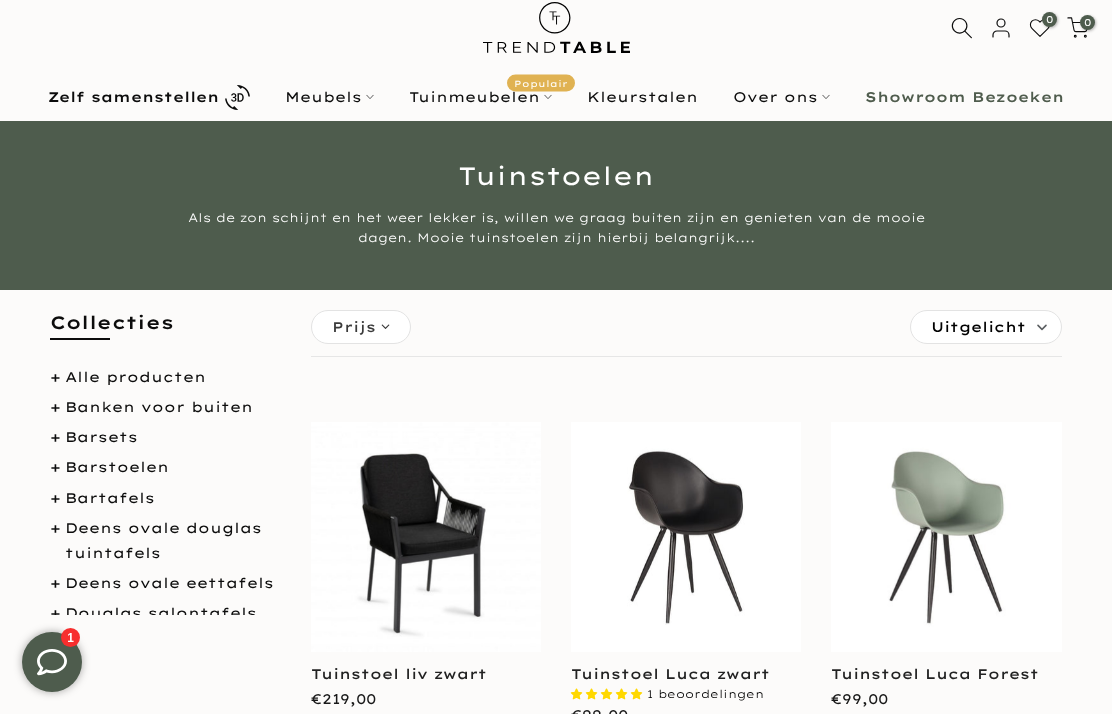 click on "Barsets" at bounding box center (101, 437) 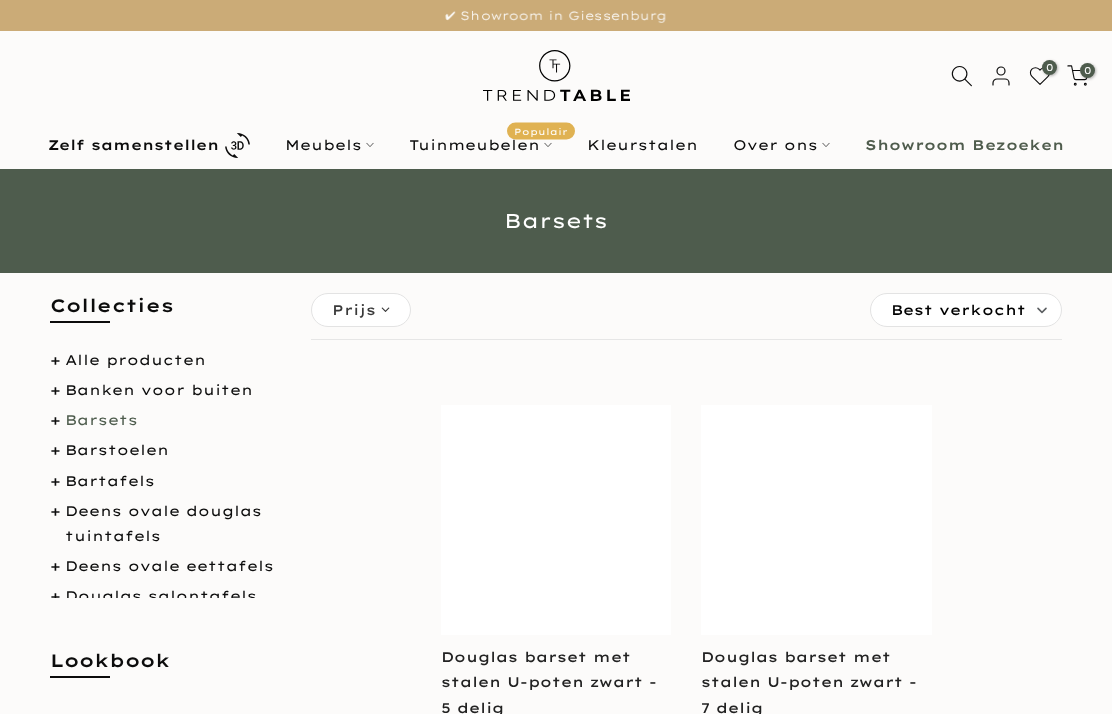 scroll, scrollTop: 0, scrollLeft: 0, axis: both 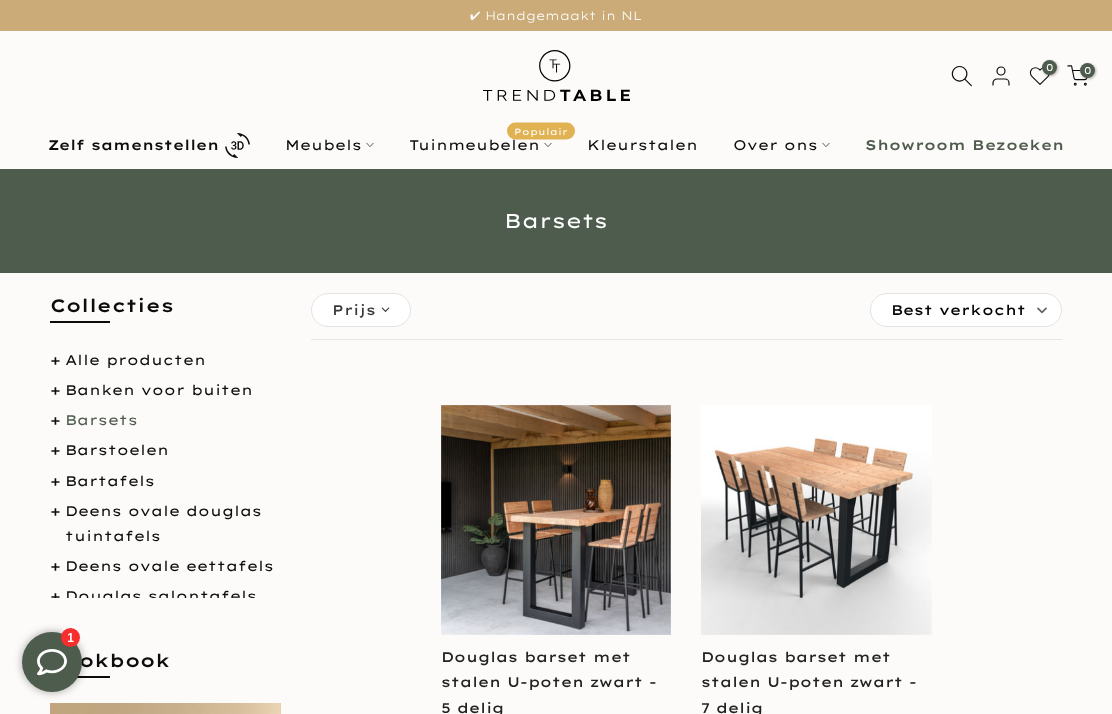 click on "Barstoelen" at bounding box center [117, 450] 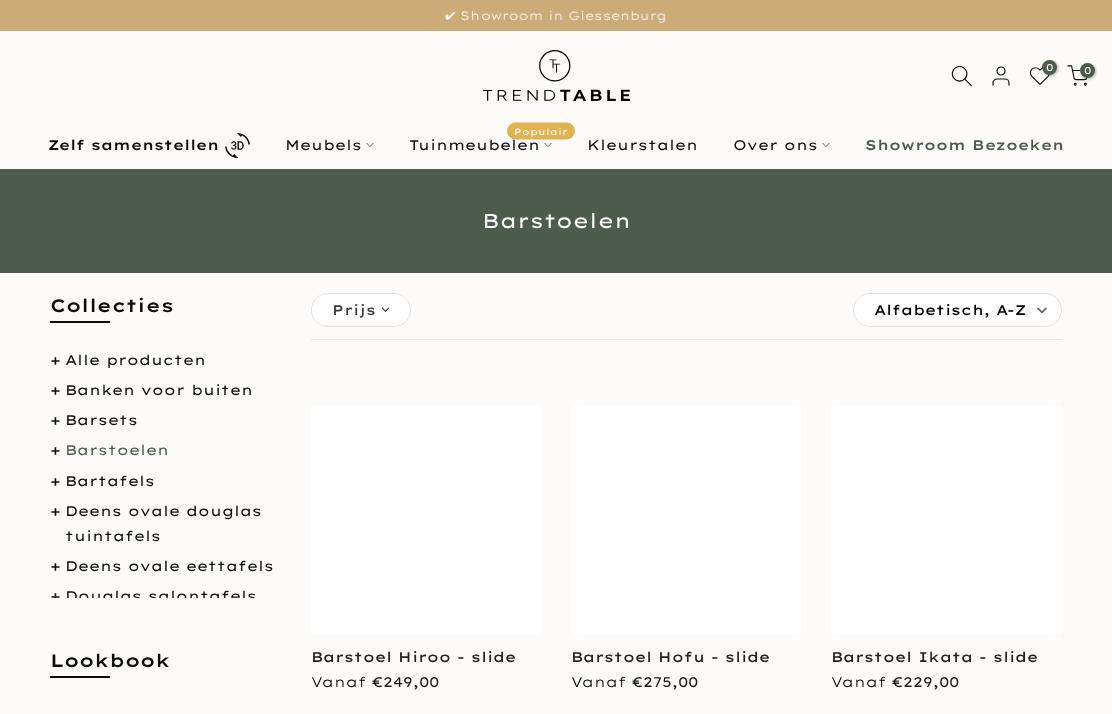 scroll, scrollTop: 0, scrollLeft: 0, axis: both 